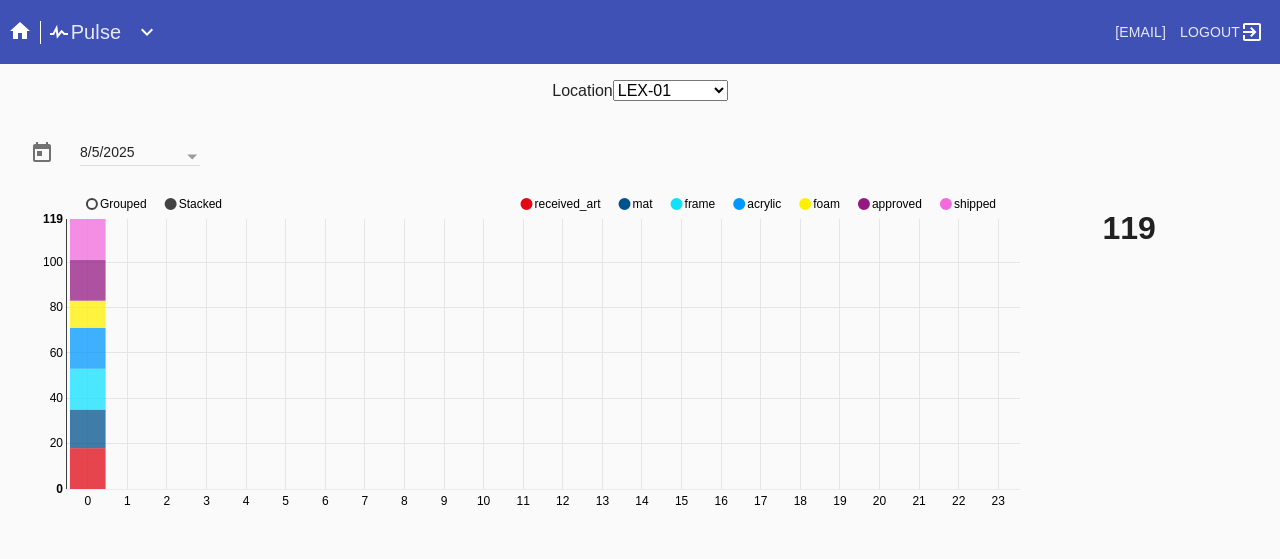 scroll, scrollTop: 0, scrollLeft: 0, axis: both 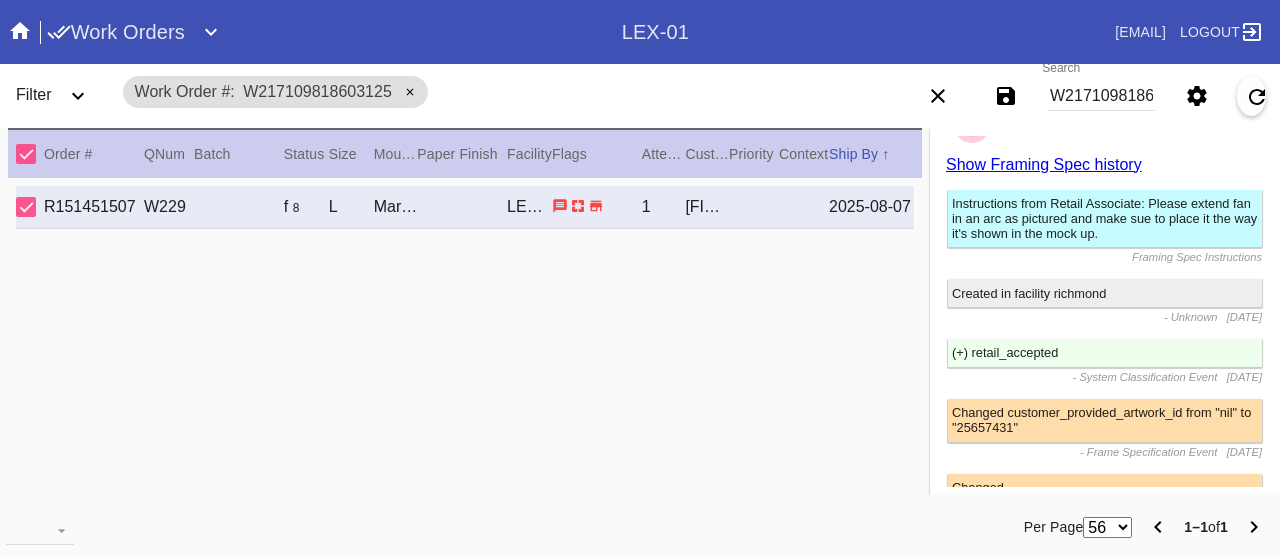 click on "W217109818603125" at bounding box center (1101, 96) 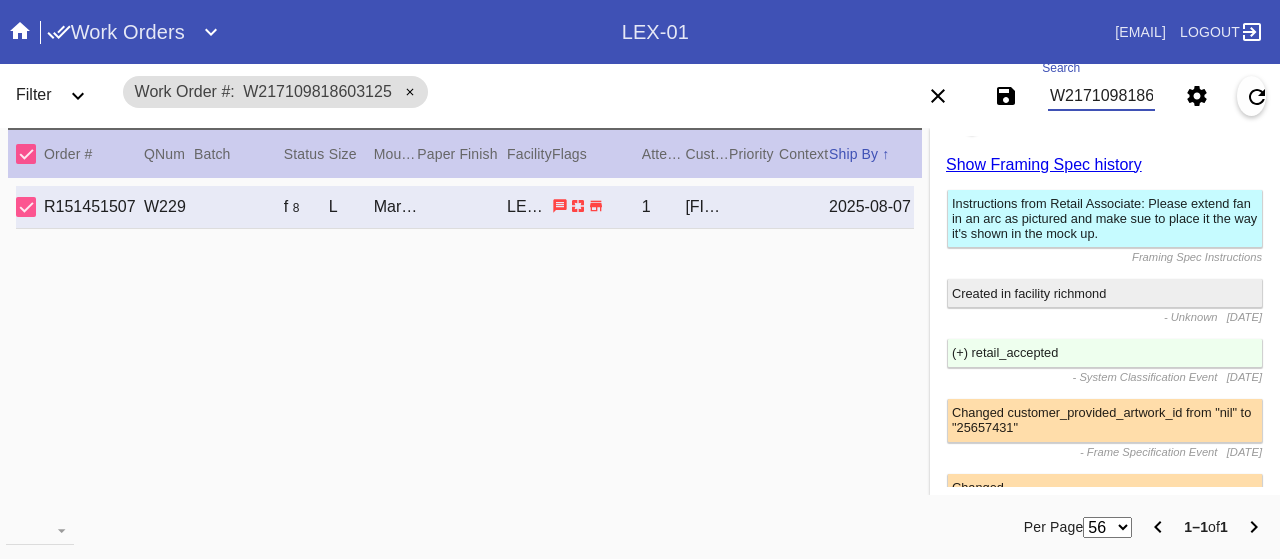 click on "W217109818603125" at bounding box center [1101, 96] 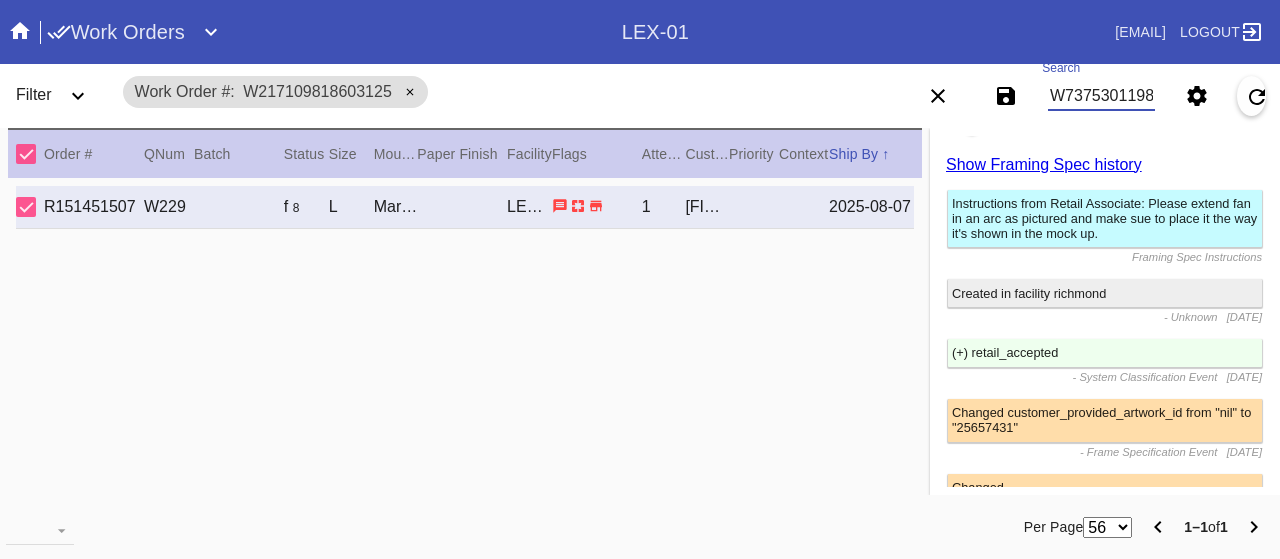 type on "W737530119843662" 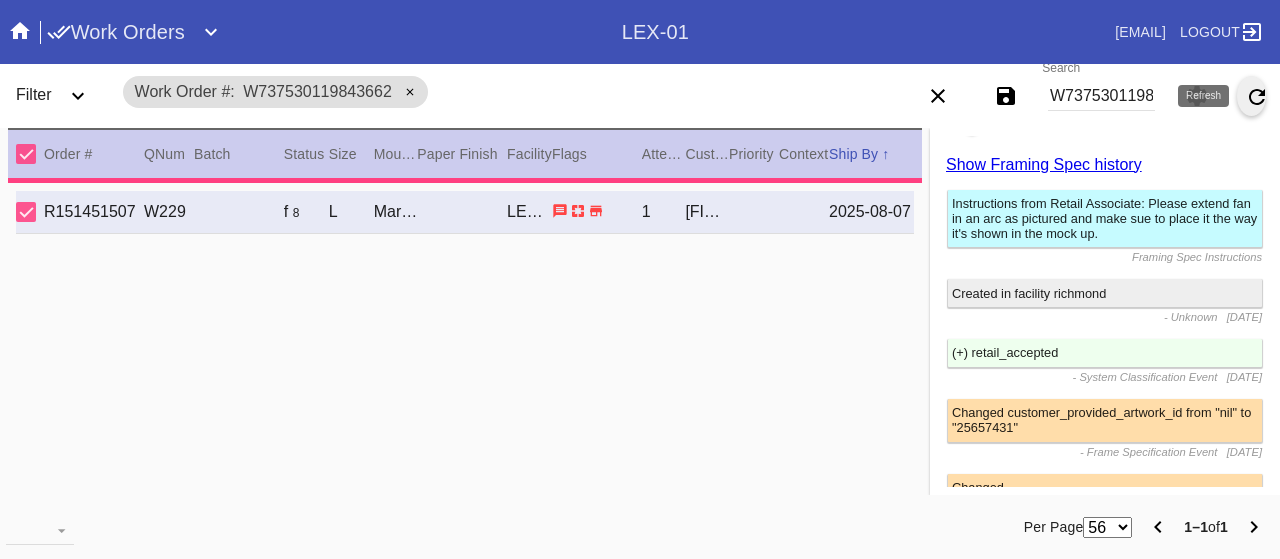 type on "1.5" 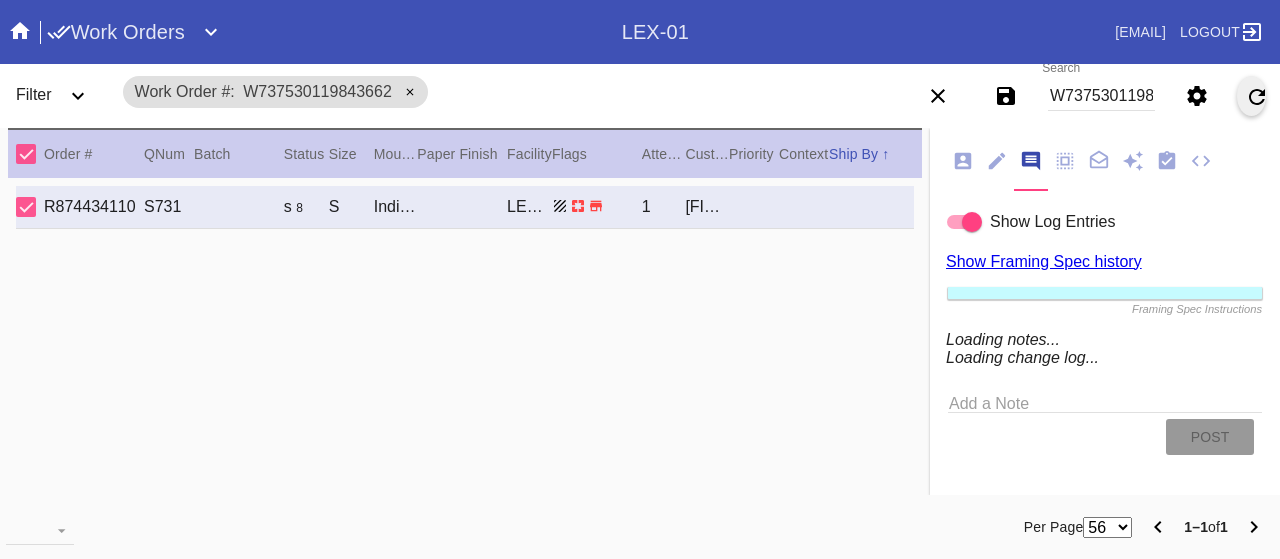 scroll, scrollTop: 300, scrollLeft: 0, axis: vertical 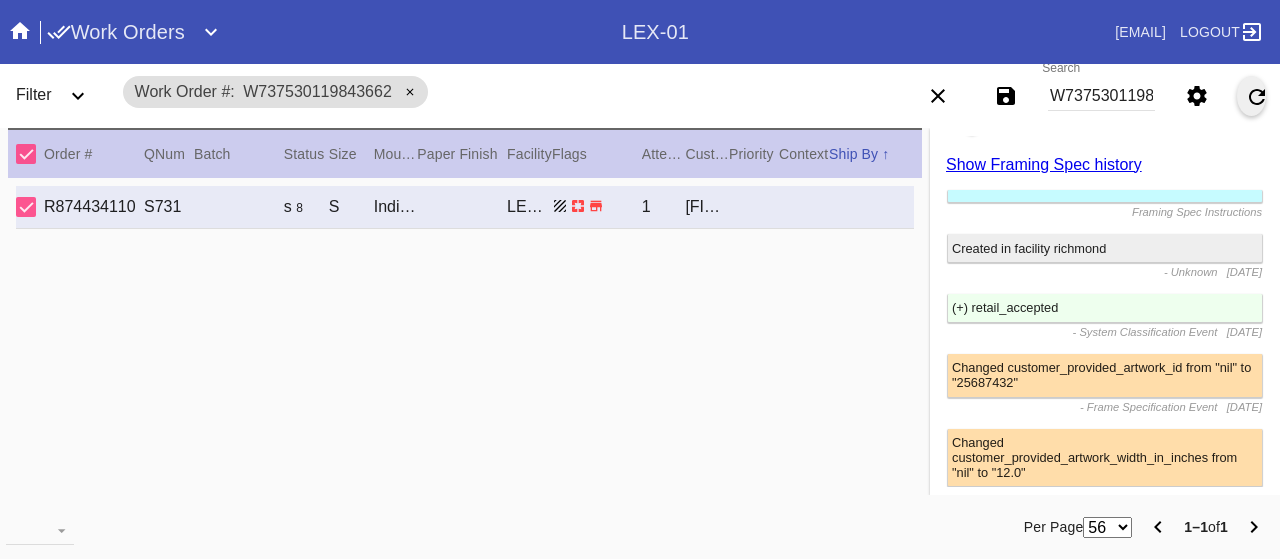 click on "W737530119843662" at bounding box center [1101, 96] 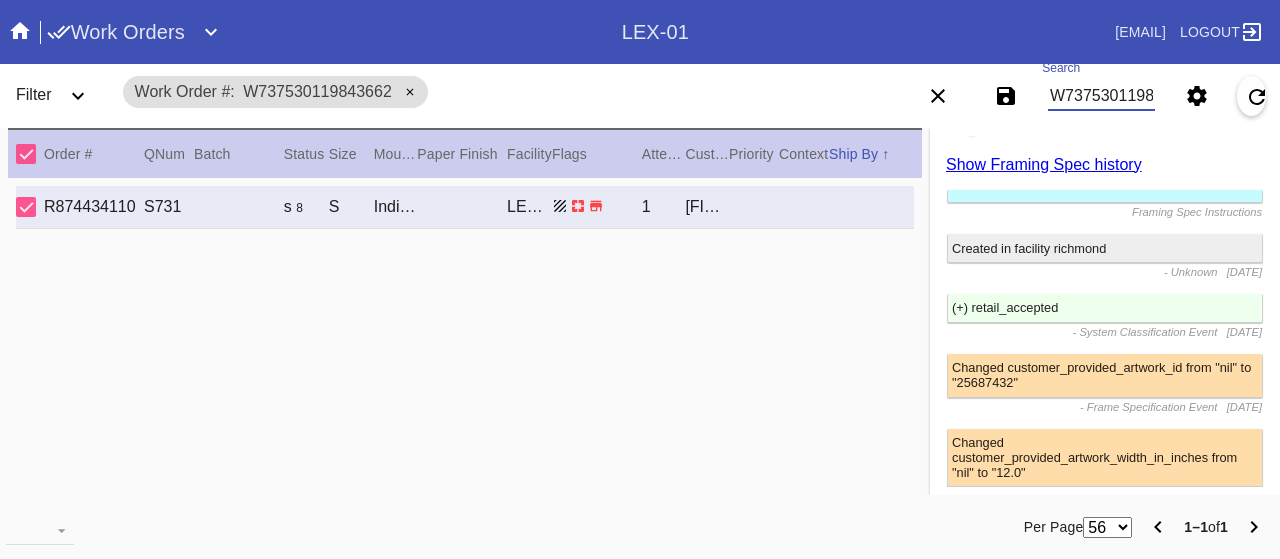click on "W737530119843662" at bounding box center (1101, 96) 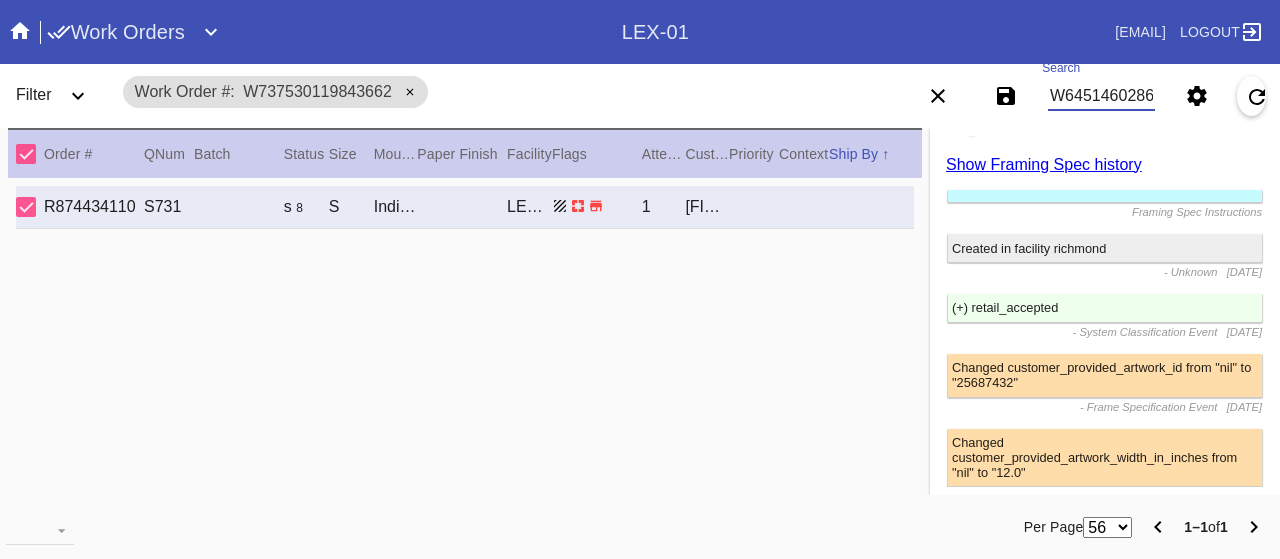 type on "W645146028662198" 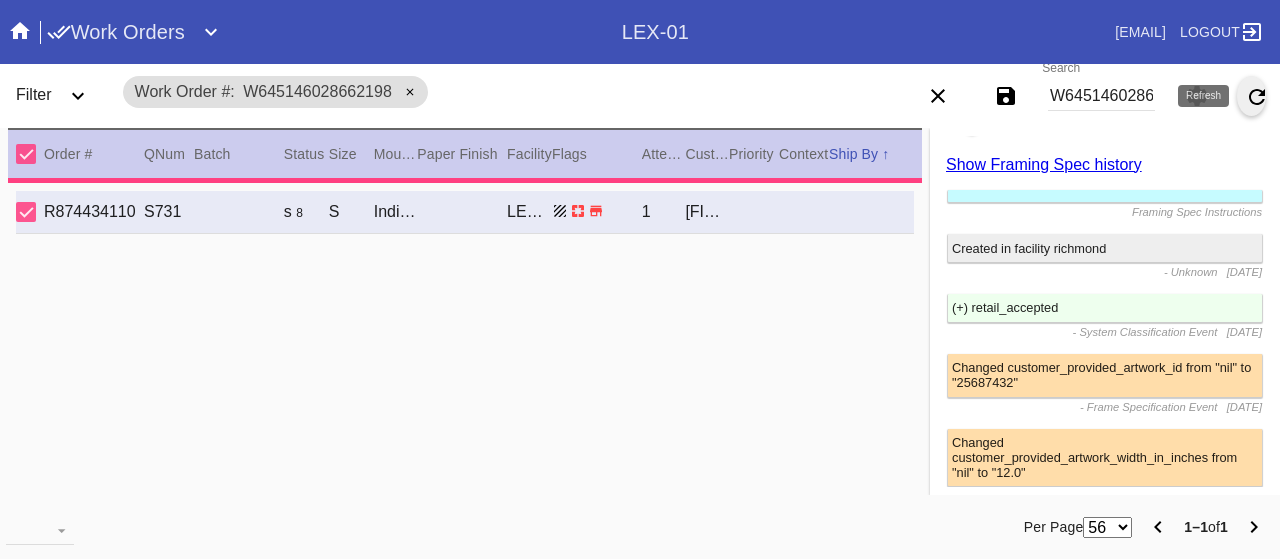 type on "1.0" 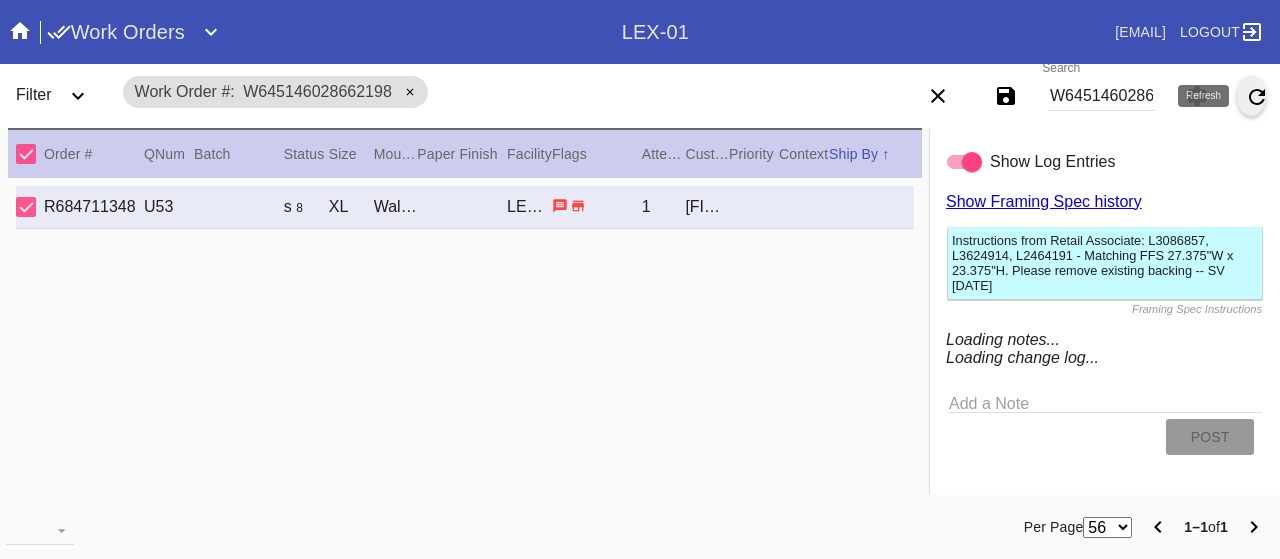 scroll, scrollTop: 300, scrollLeft: 0, axis: vertical 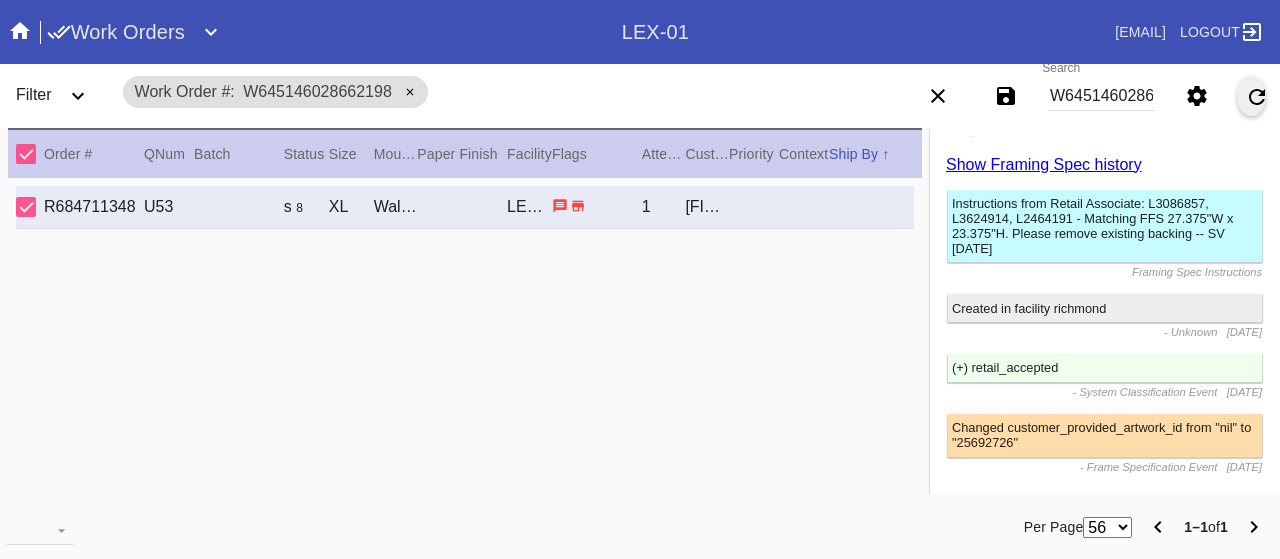 click on "W645146028662198" at bounding box center (1101, 96) 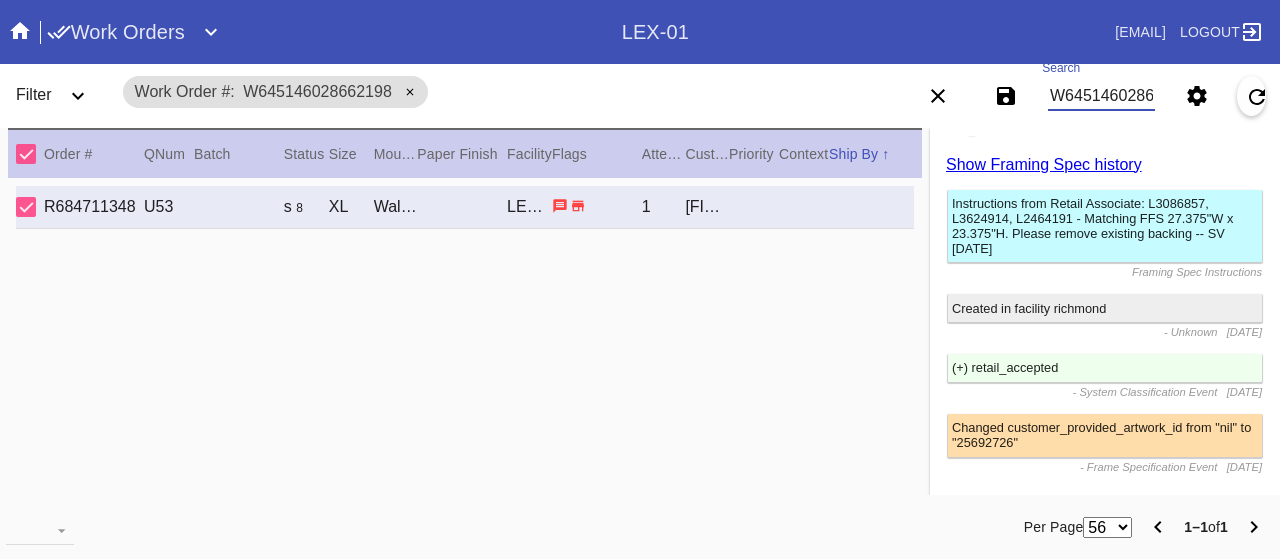 click on "W645146028662198" at bounding box center [1101, 96] 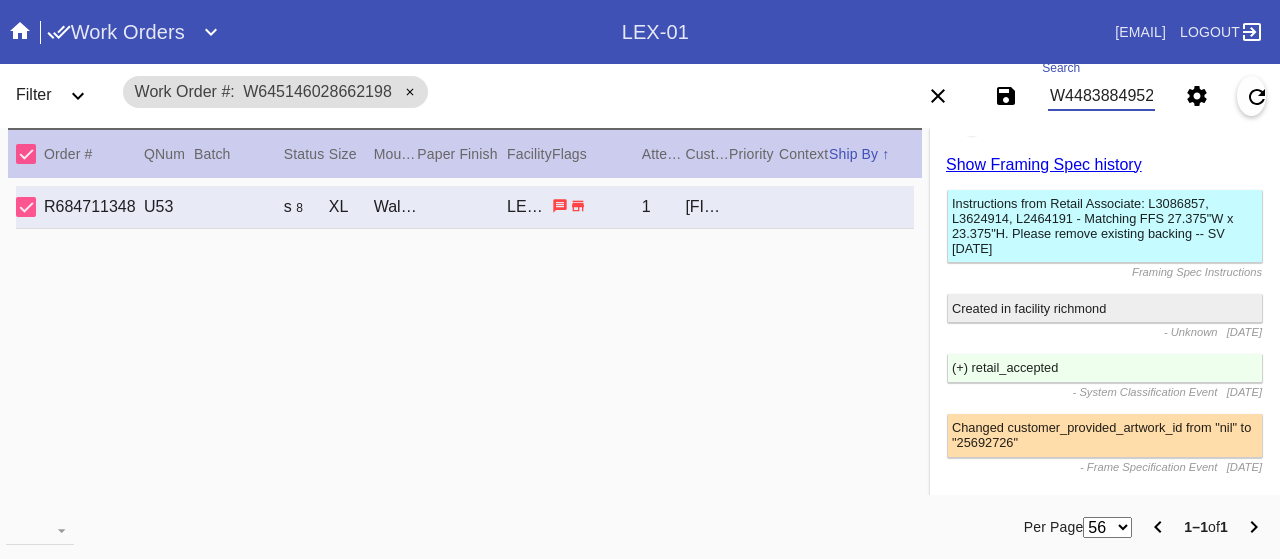 type on "W448388495269640" 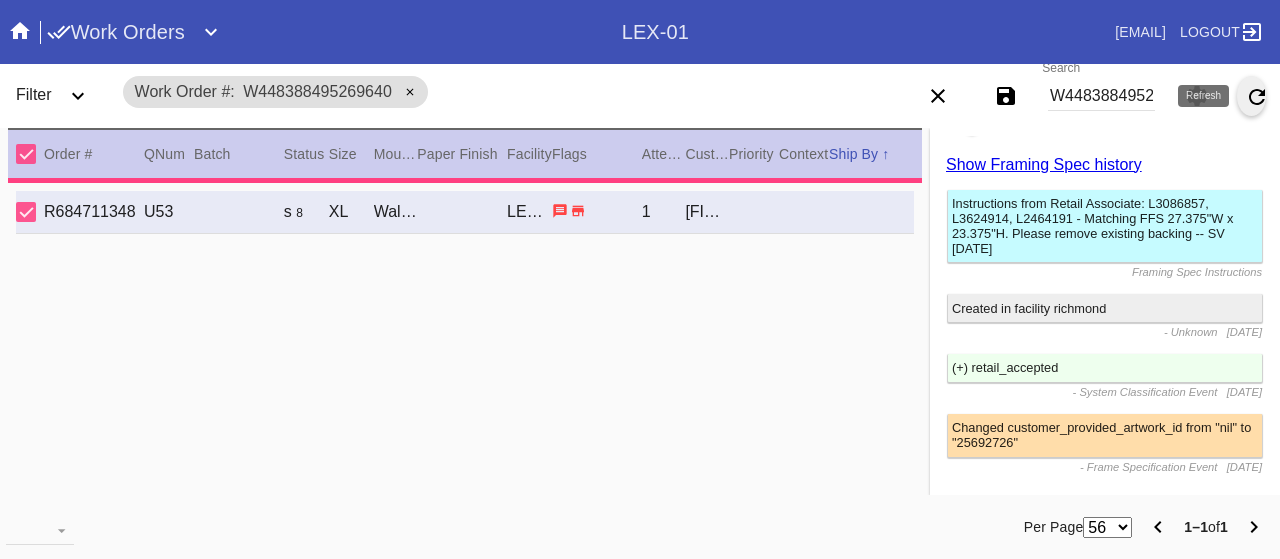 type on "3.0" 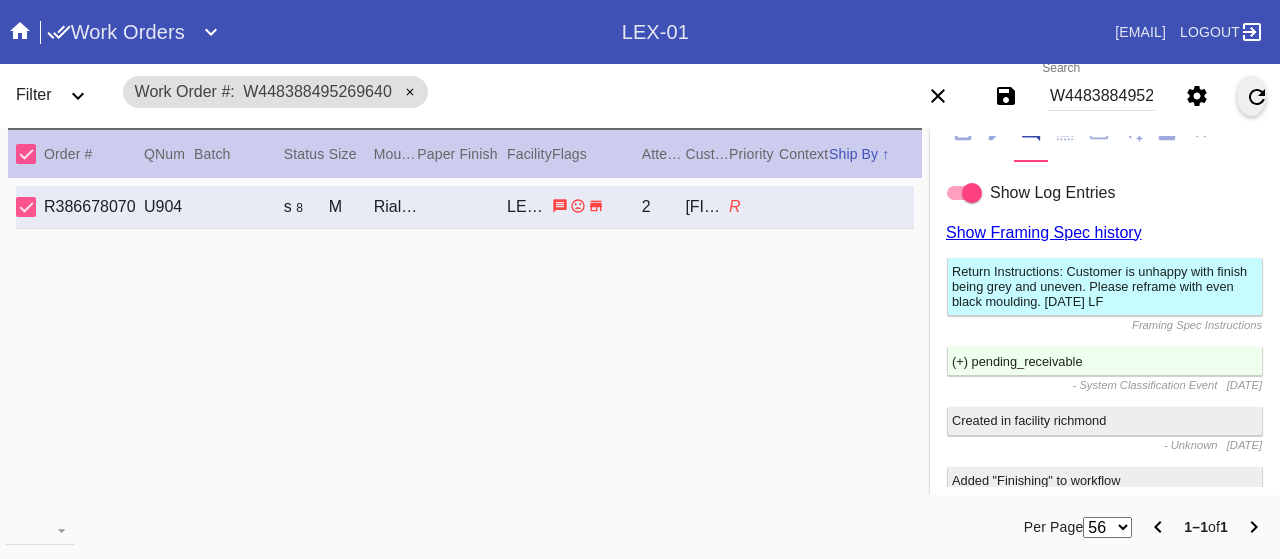scroll, scrollTop: 300, scrollLeft: 0, axis: vertical 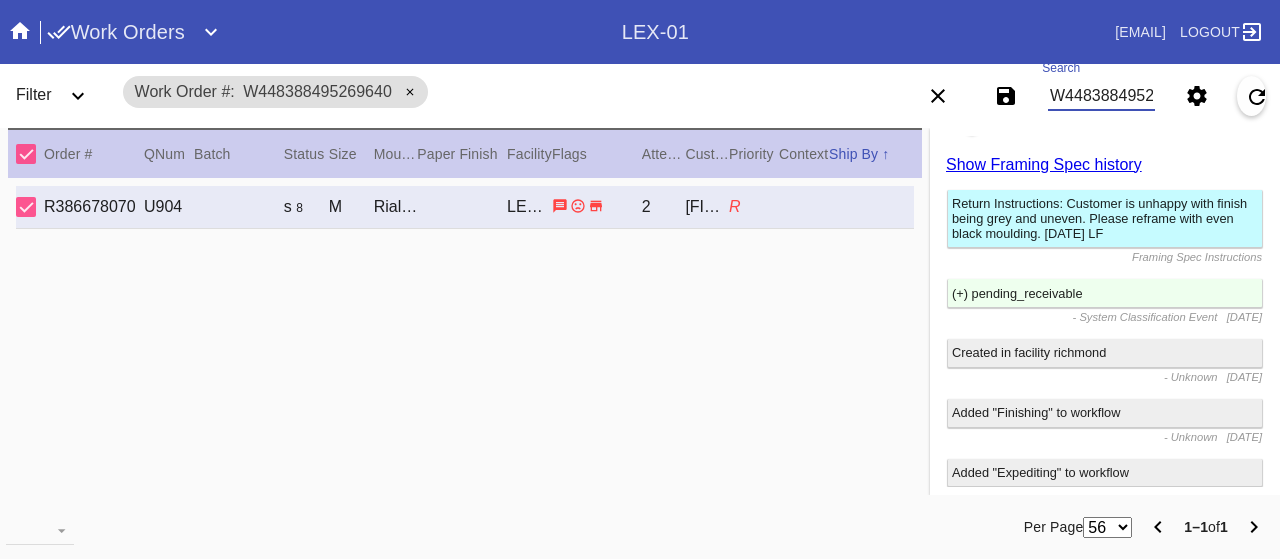 click on "W448388495269640" at bounding box center (1101, 96) 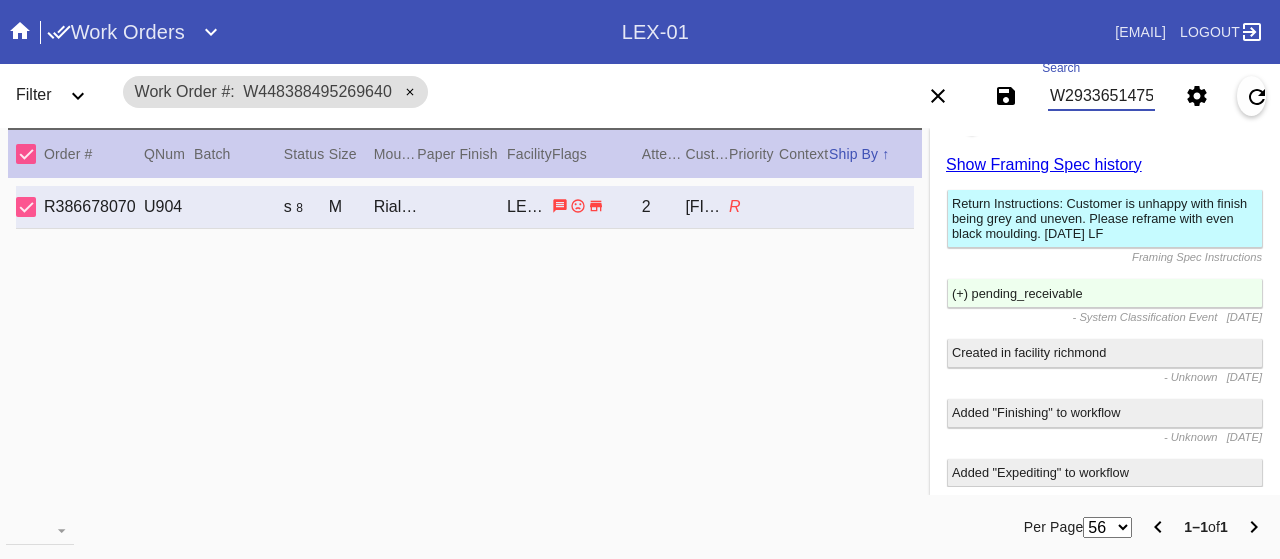 scroll, scrollTop: 0, scrollLeft: 45, axis: horizontal 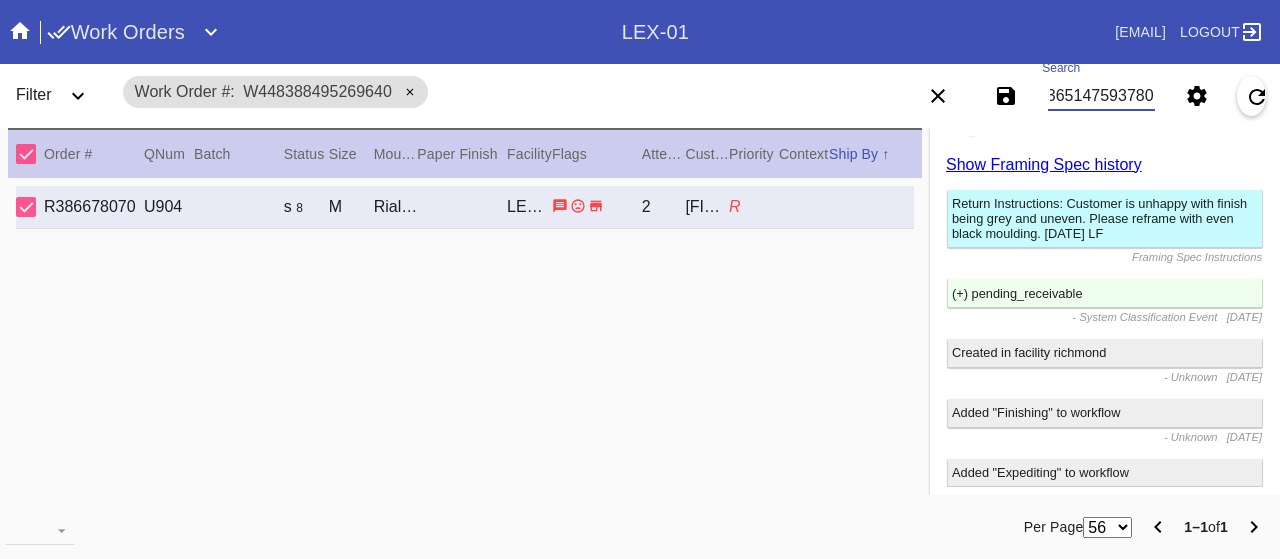 type on "W293365147593780" 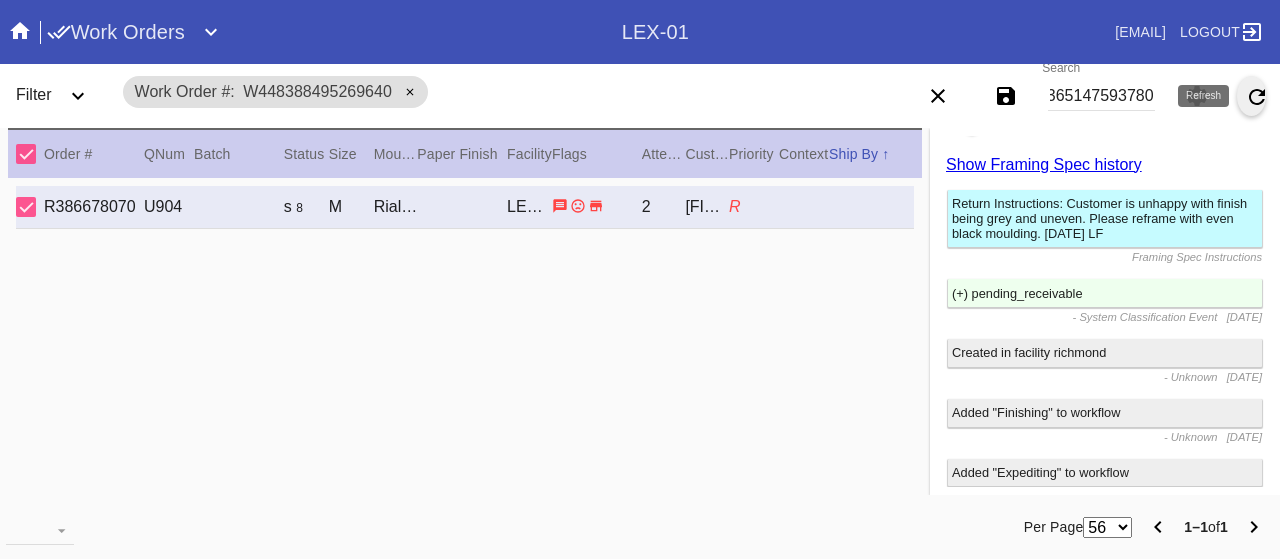 scroll, scrollTop: 0, scrollLeft: 0, axis: both 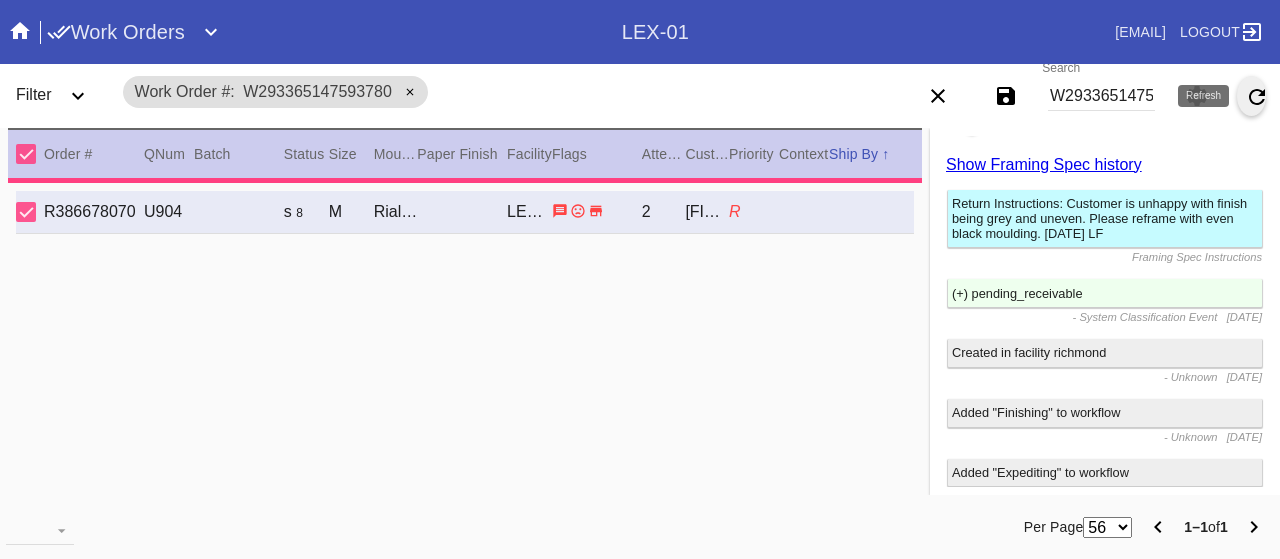 type on "2.5" 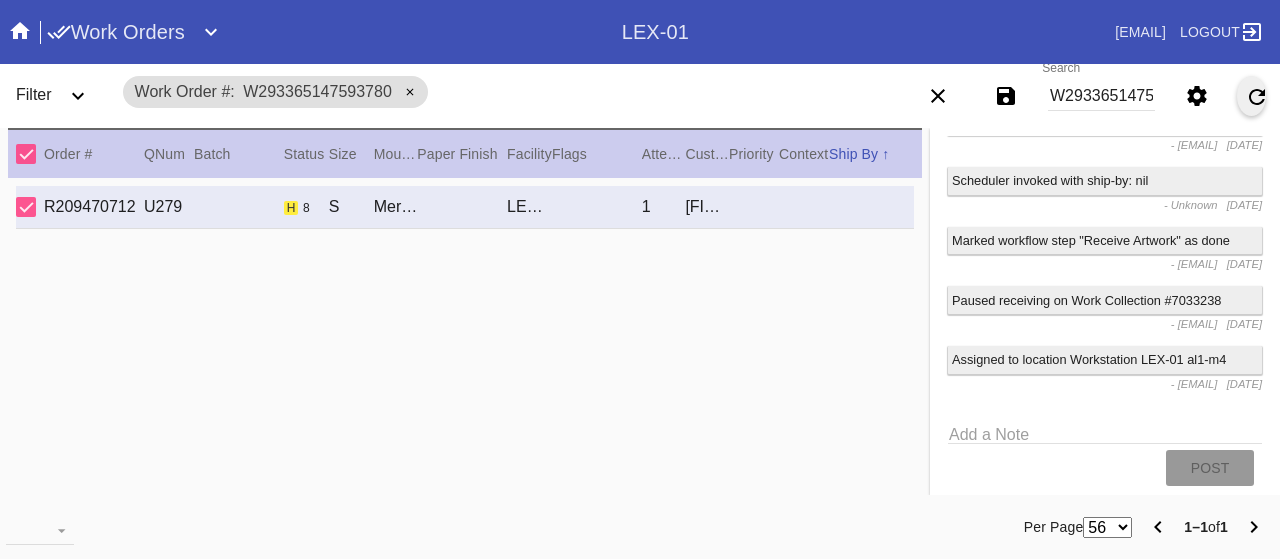 scroll, scrollTop: 2419, scrollLeft: 0, axis: vertical 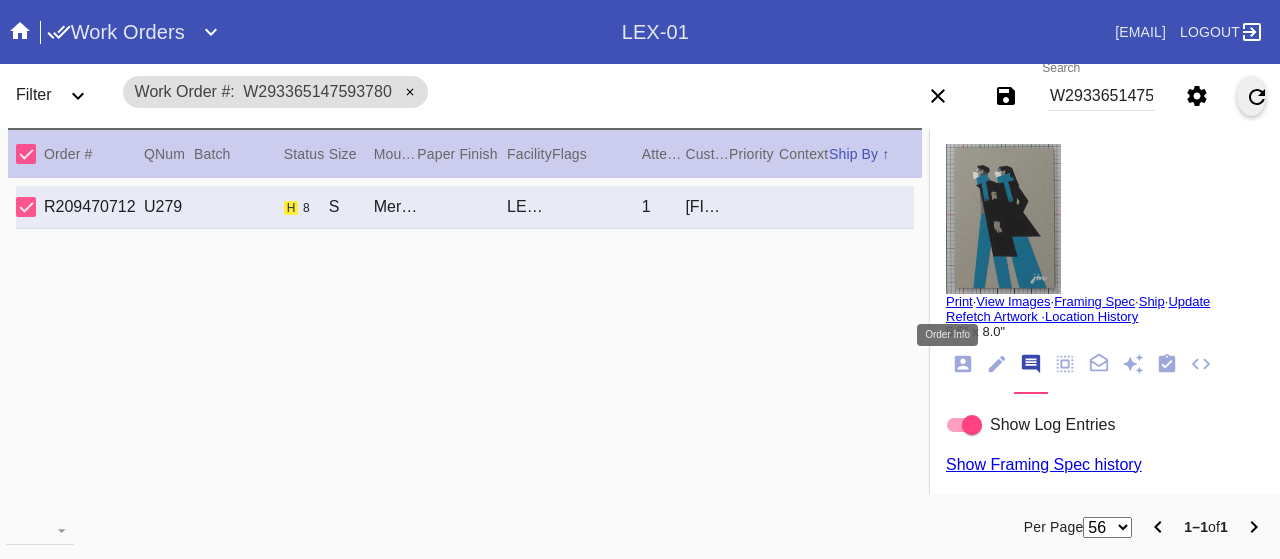 click 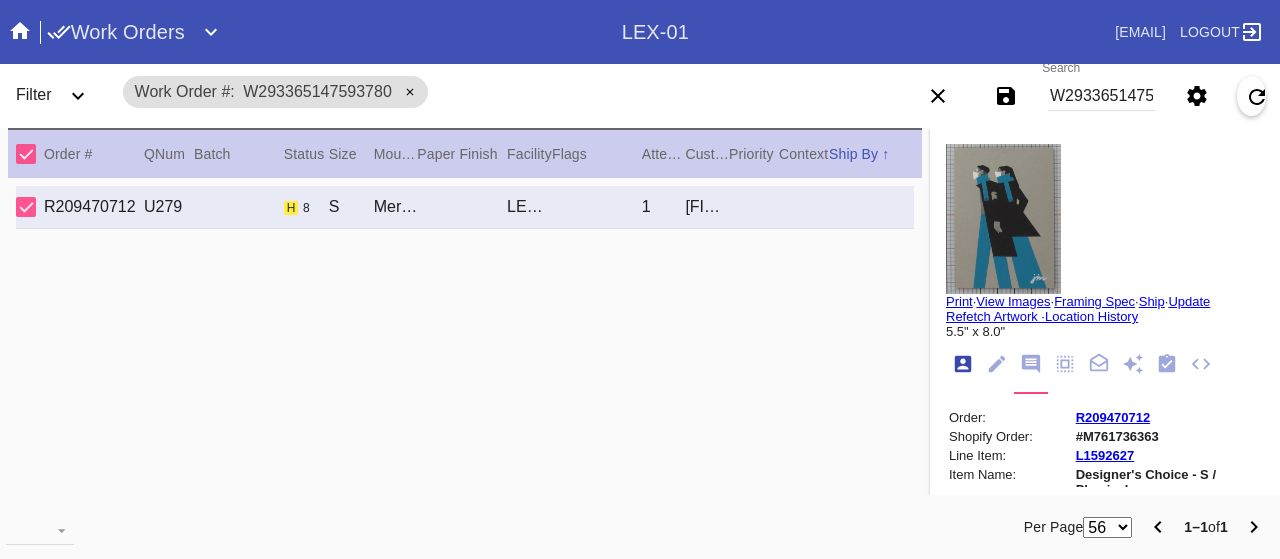 scroll, scrollTop: 24, scrollLeft: 0, axis: vertical 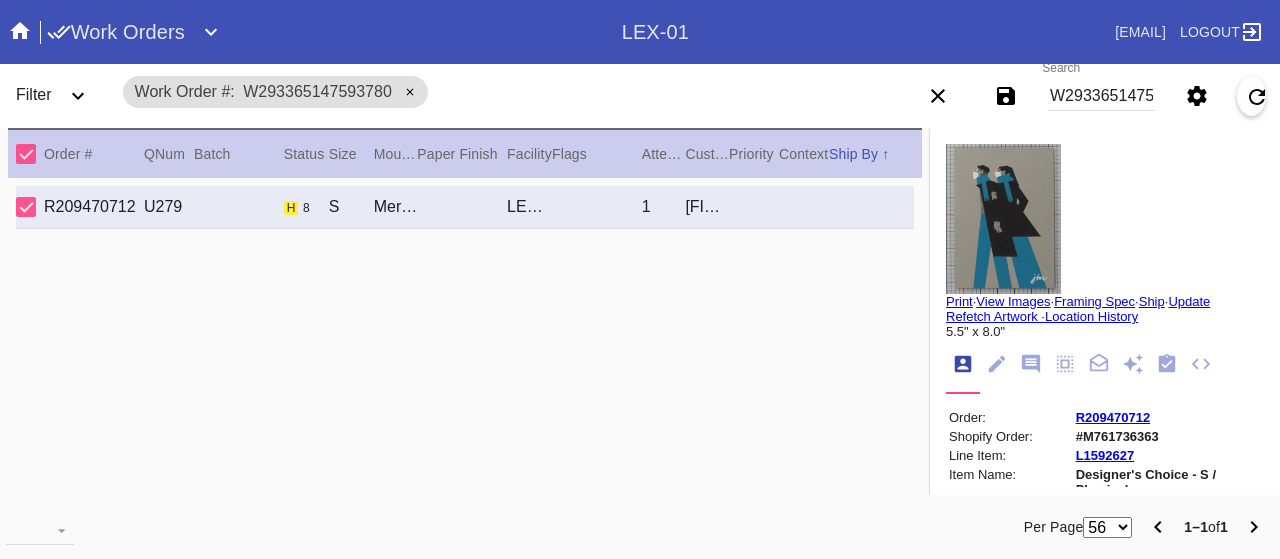 click on "R209470712" at bounding box center (1113, 417) 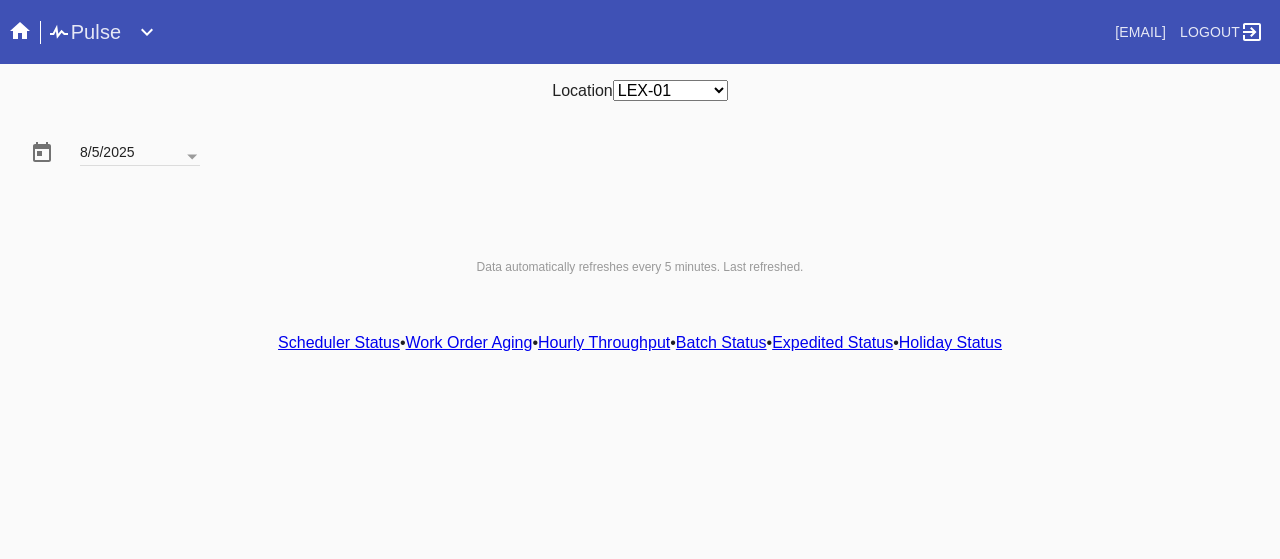 scroll, scrollTop: 0, scrollLeft: 0, axis: both 